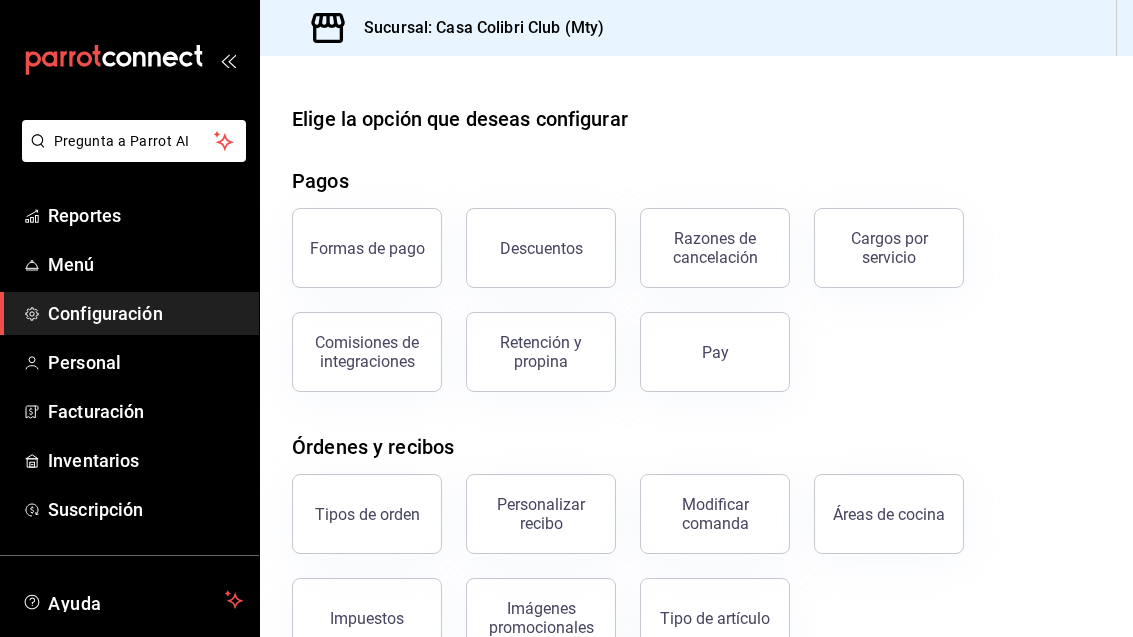 scroll, scrollTop: 0, scrollLeft: 0, axis: both 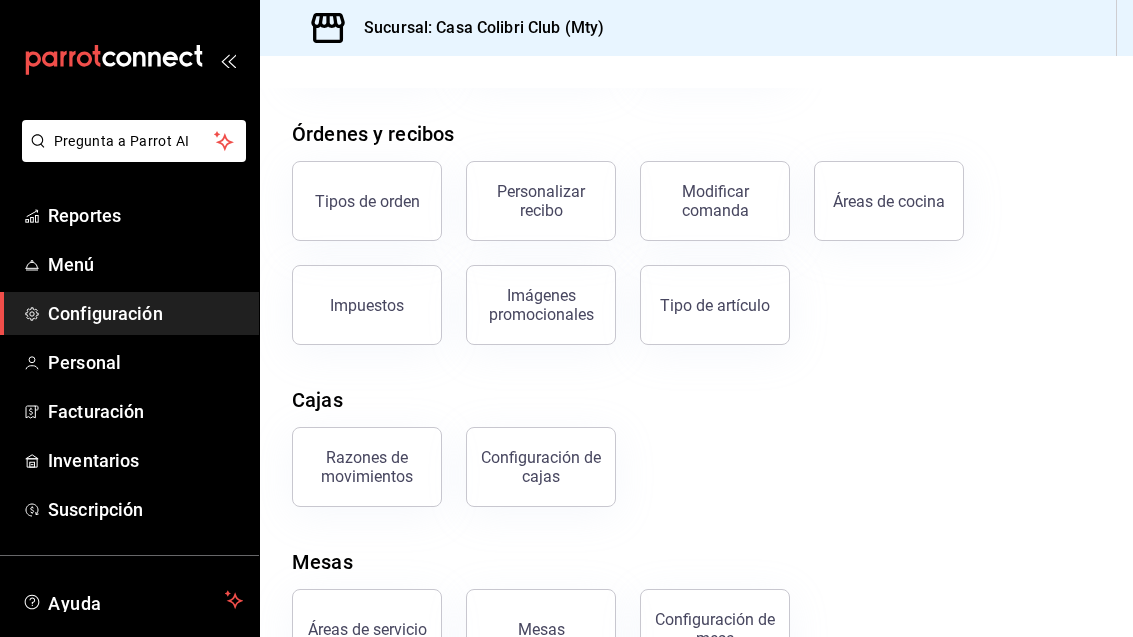 click on "Mesas" at bounding box center [541, 629] 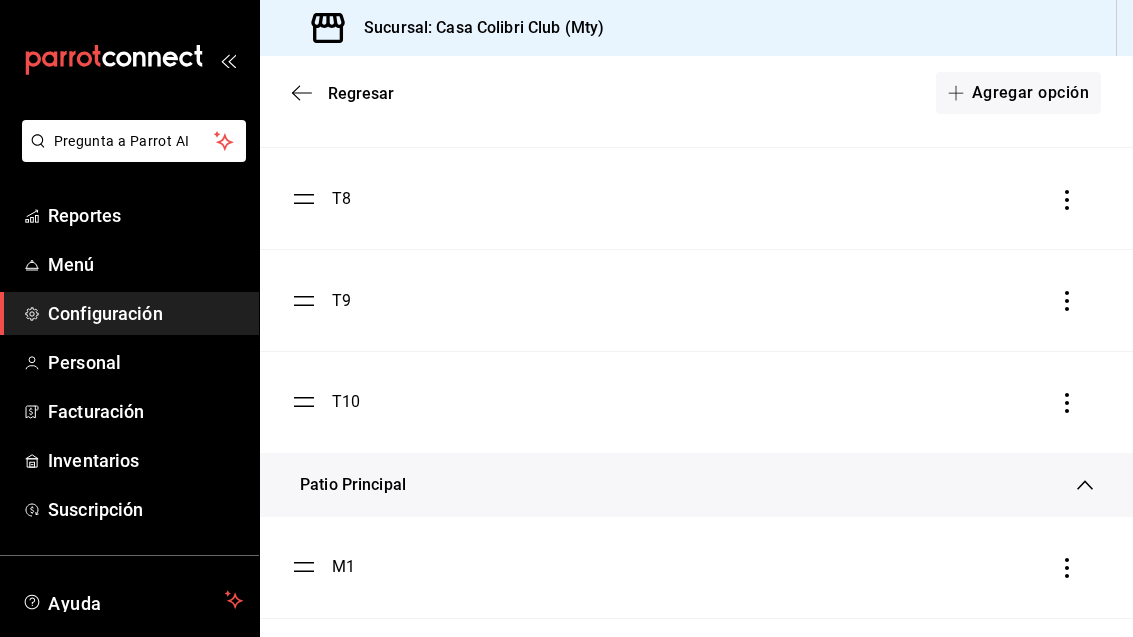 scroll, scrollTop: 879, scrollLeft: 0, axis: vertical 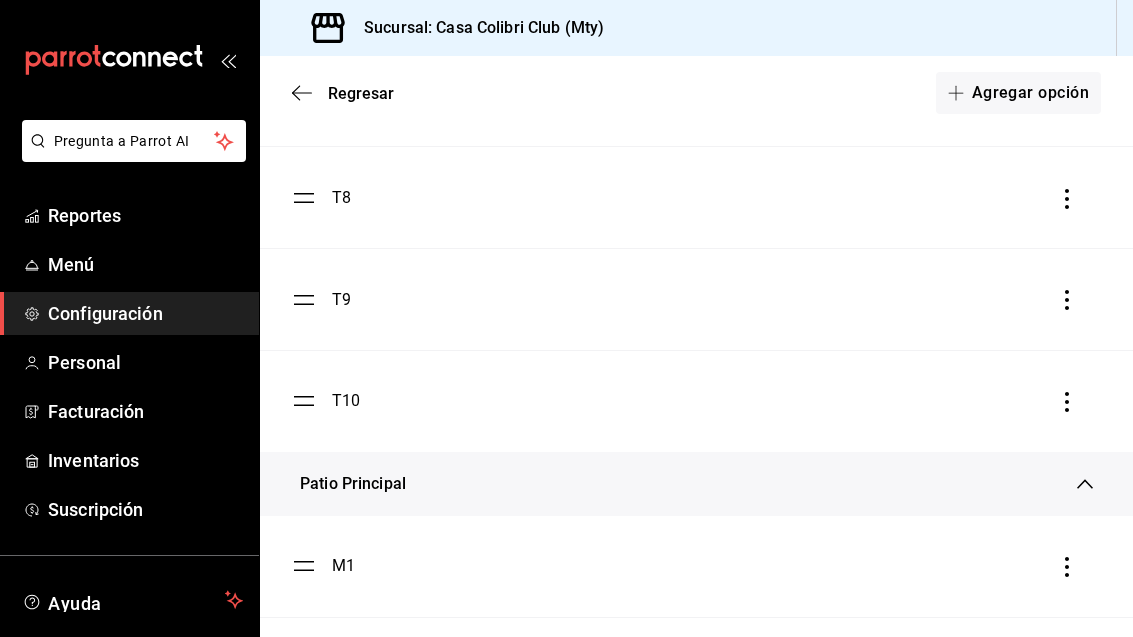 click 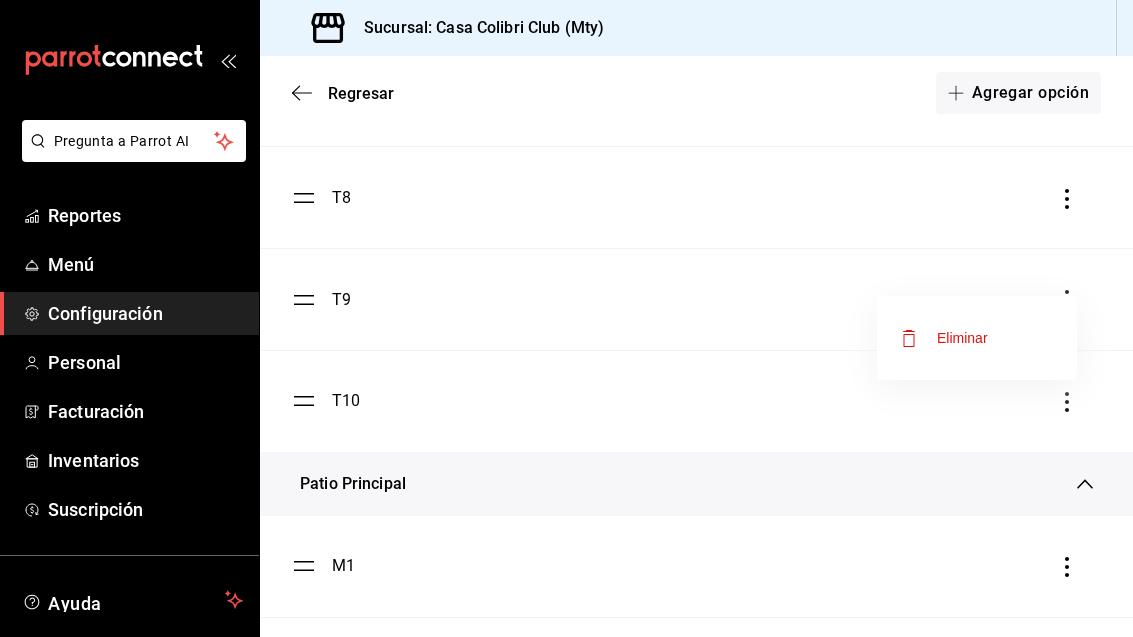 click at bounding box center [566, 318] 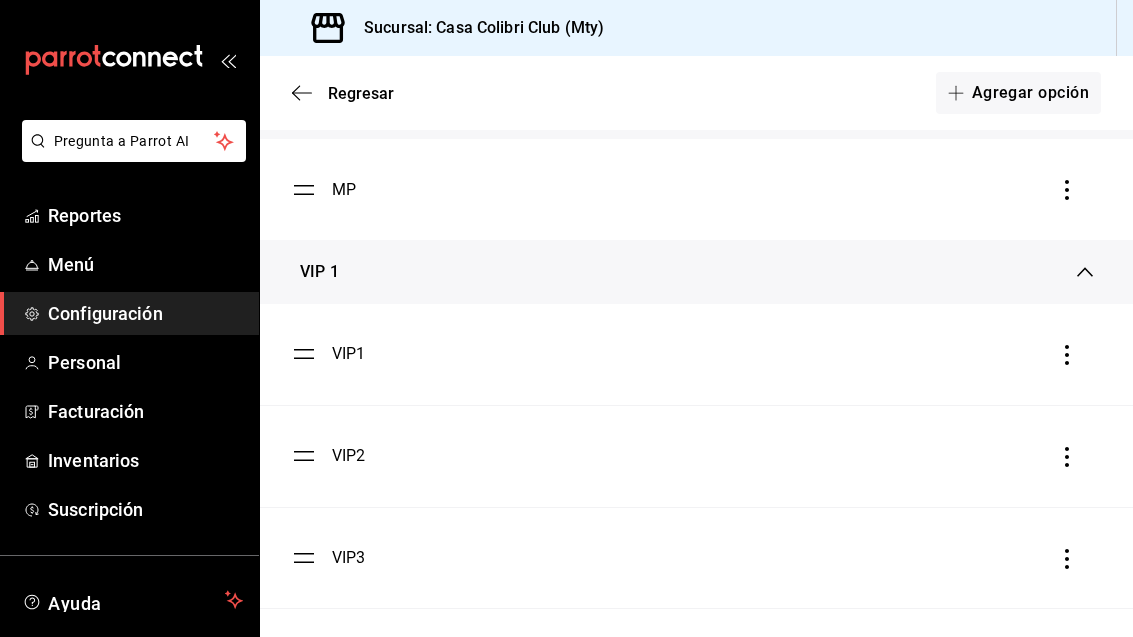 scroll, scrollTop: 2036, scrollLeft: 0, axis: vertical 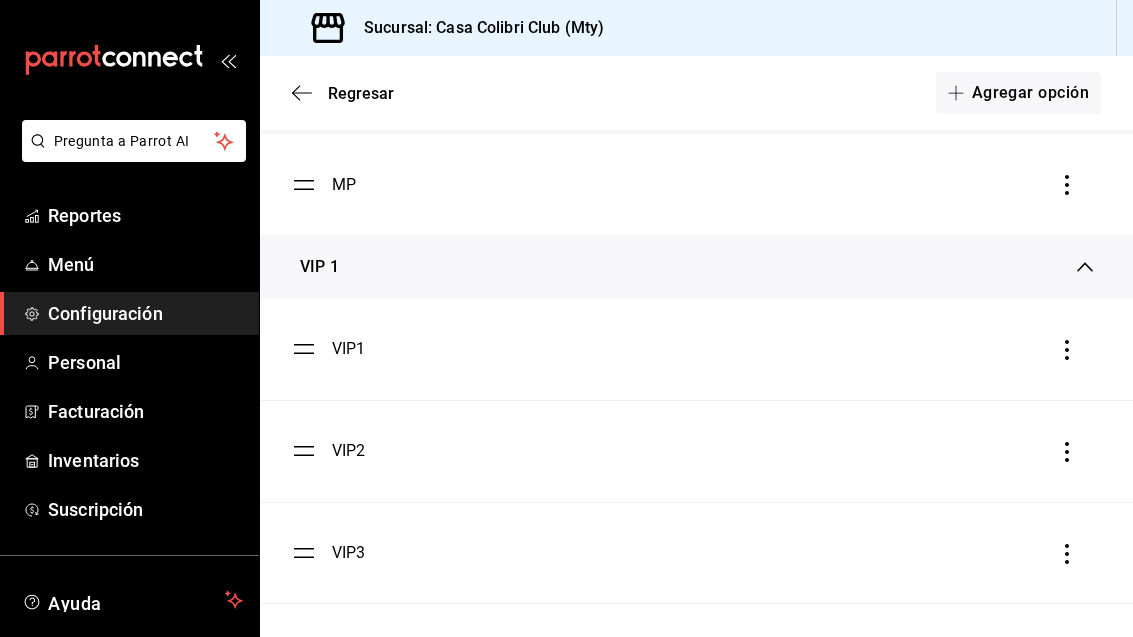 click on "VIP 1" at bounding box center (319, 267) 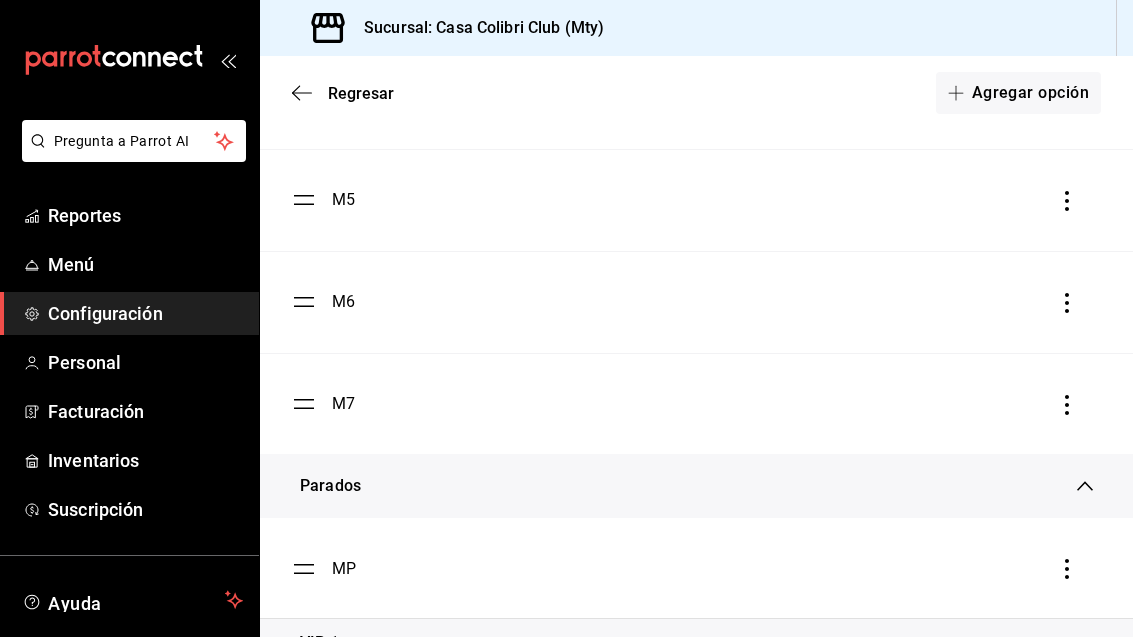 scroll, scrollTop: 1650, scrollLeft: 0, axis: vertical 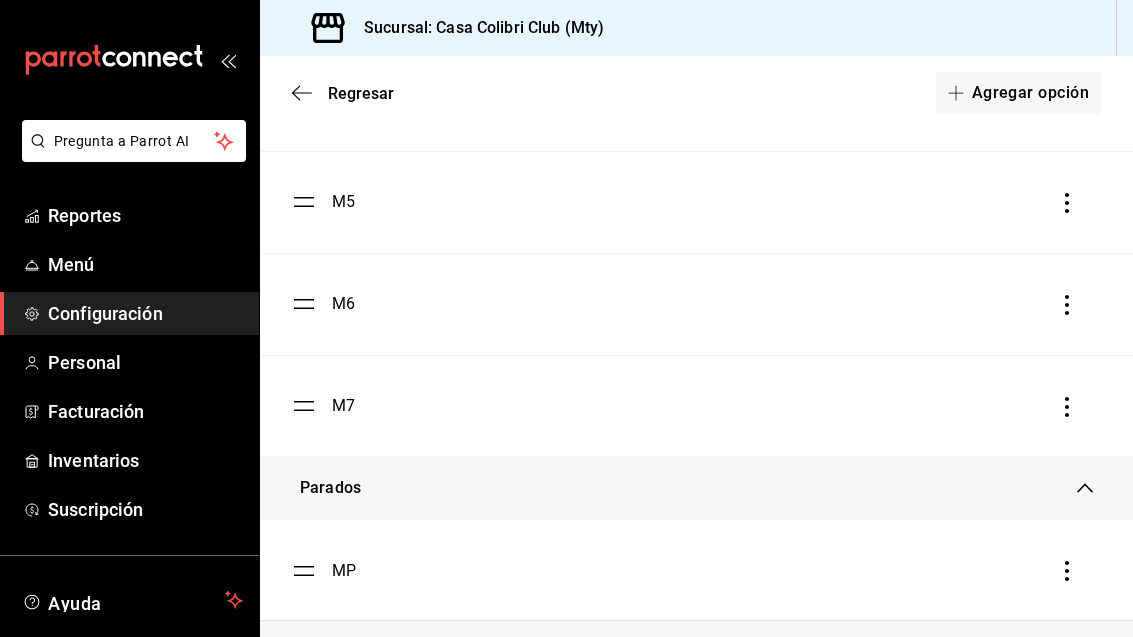 click on "VIP 1" at bounding box center [319, 645] 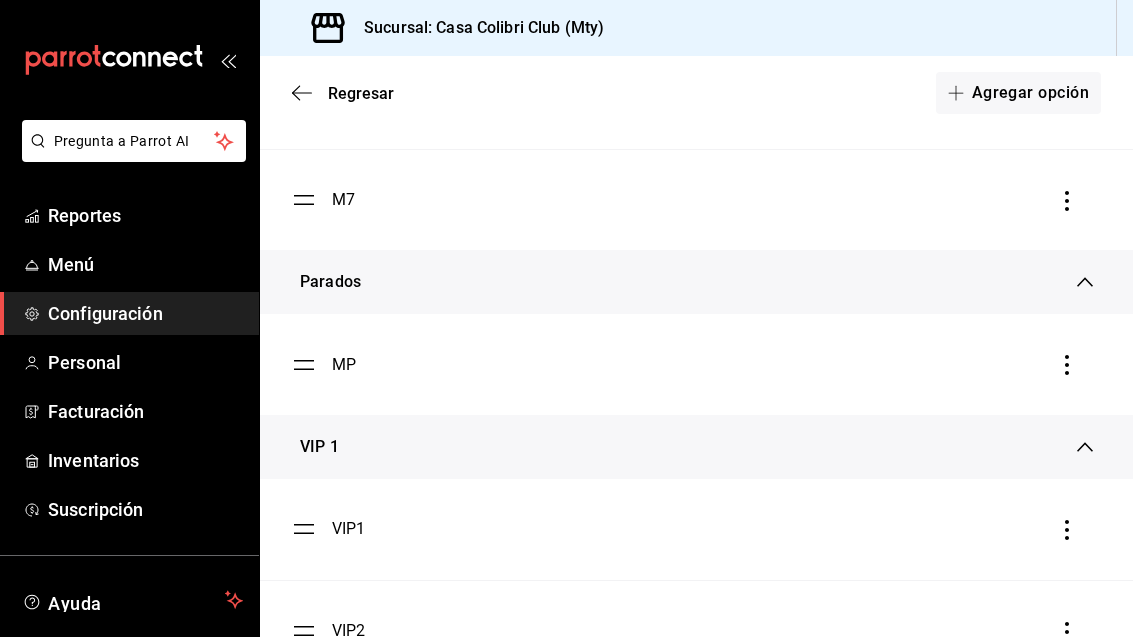 scroll, scrollTop: 1873, scrollLeft: 0, axis: vertical 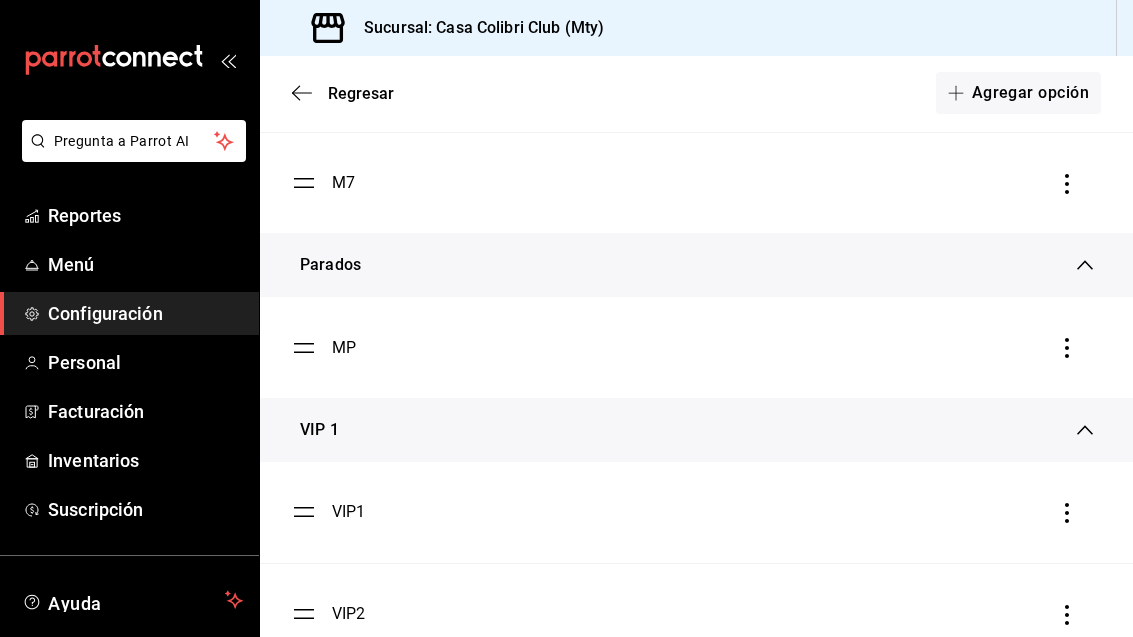 click on "VIP 1" at bounding box center [688, 430] 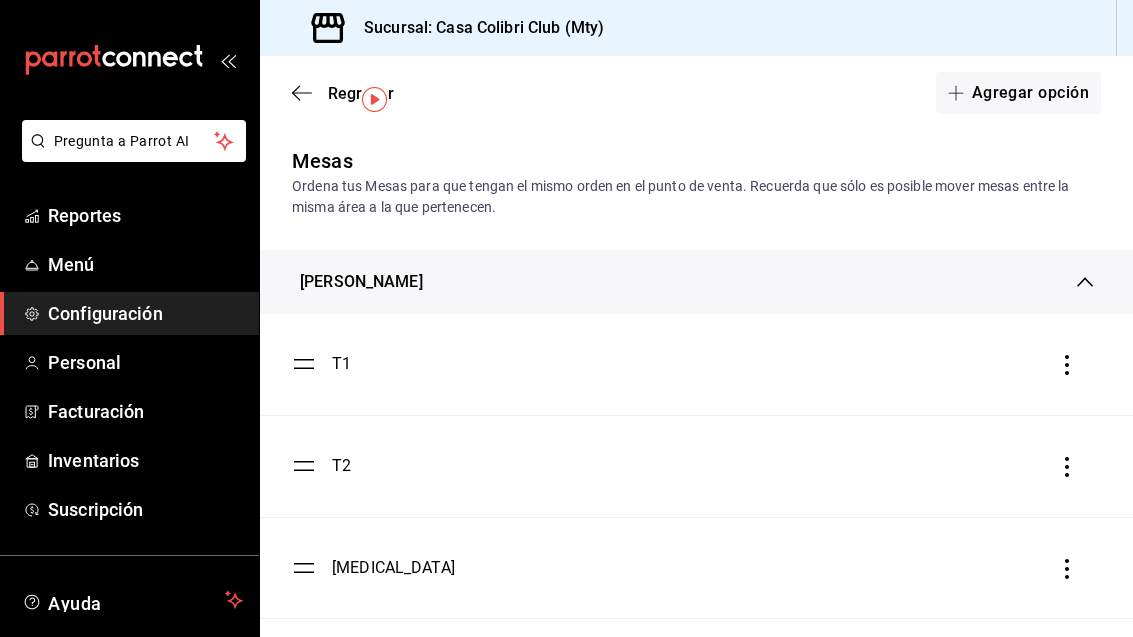 scroll, scrollTop: 0, scrollLeft: 0, axis: both 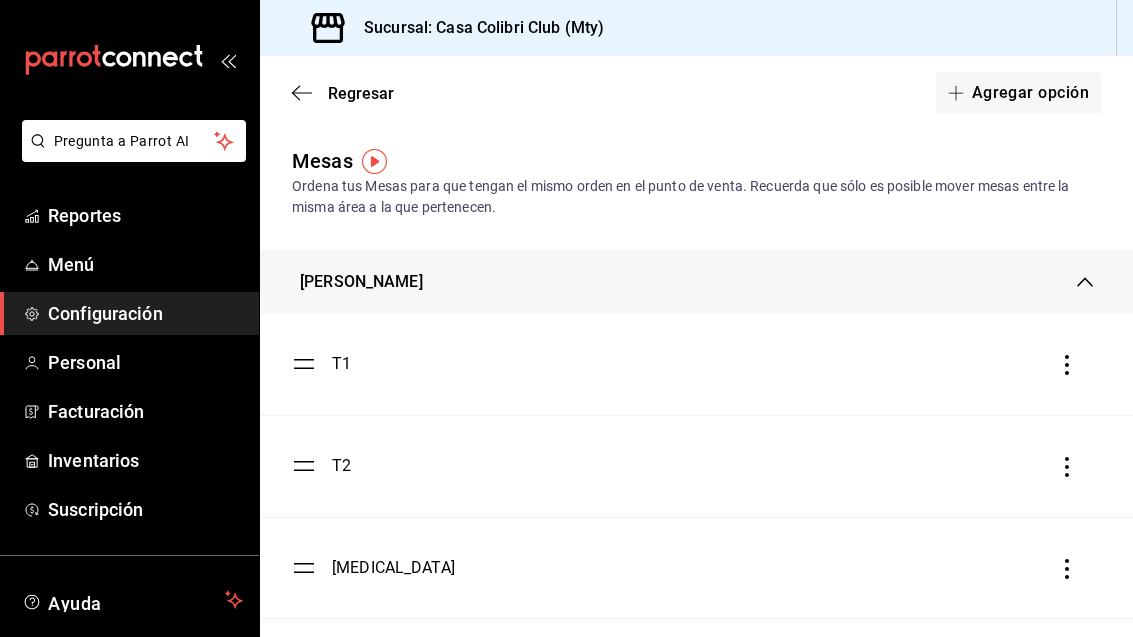 click 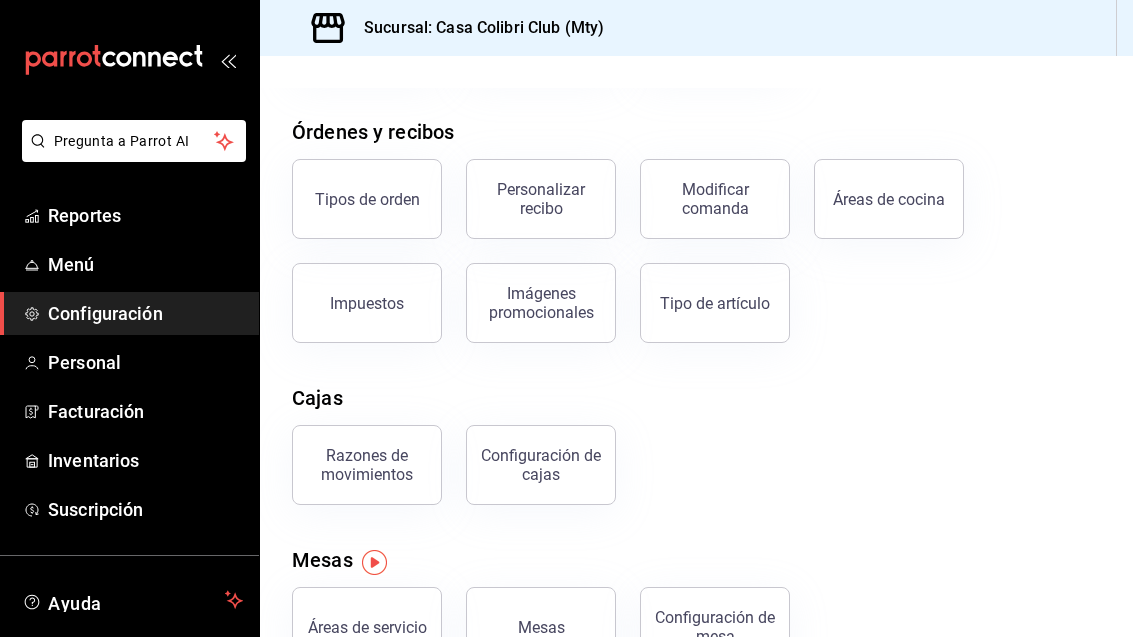 scroll, scrollTop: 313, scrollLeft: 0, axis: vertical 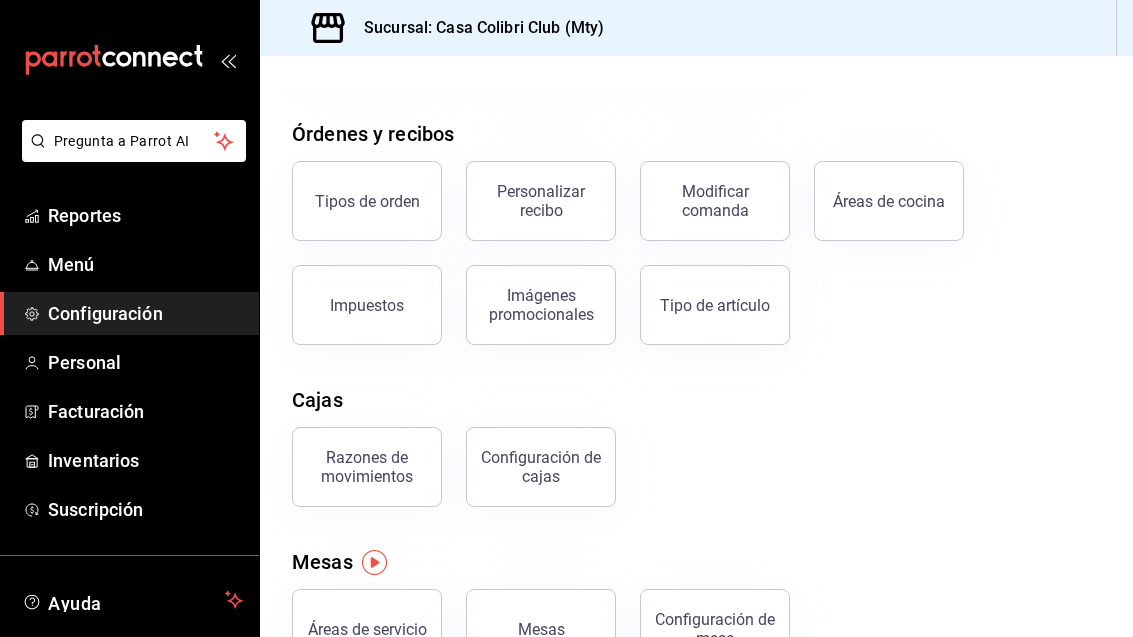 click on "Configuración de mesa" at bounding box center (715, 629) 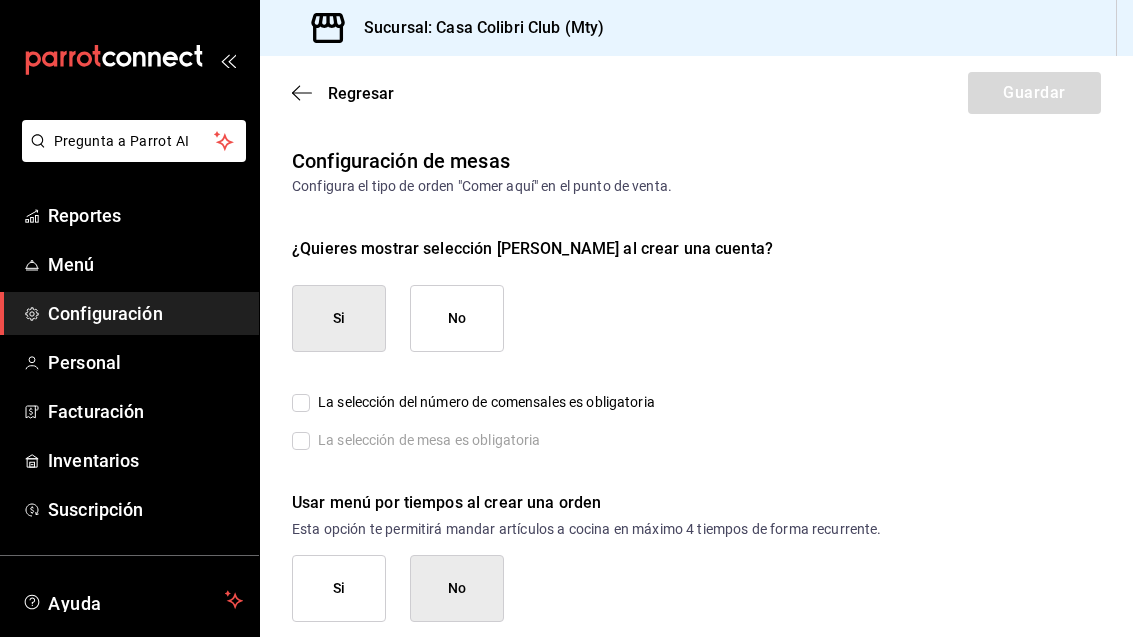 checkbox on "true" 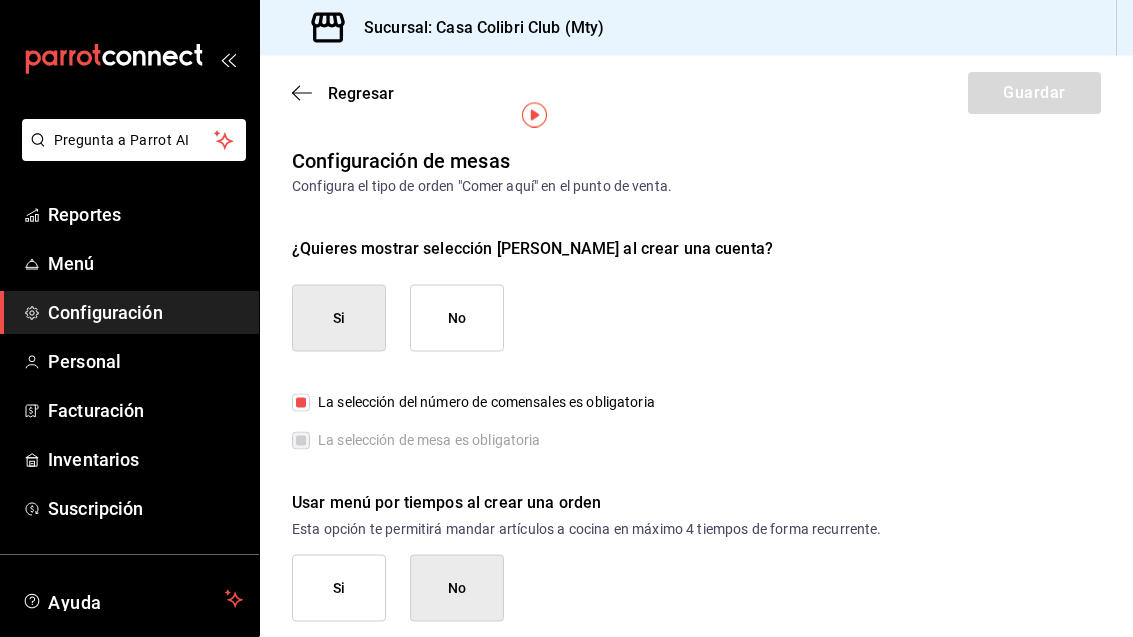 scroll, scrollTop: 0, scrollLeft: 0, axis: both 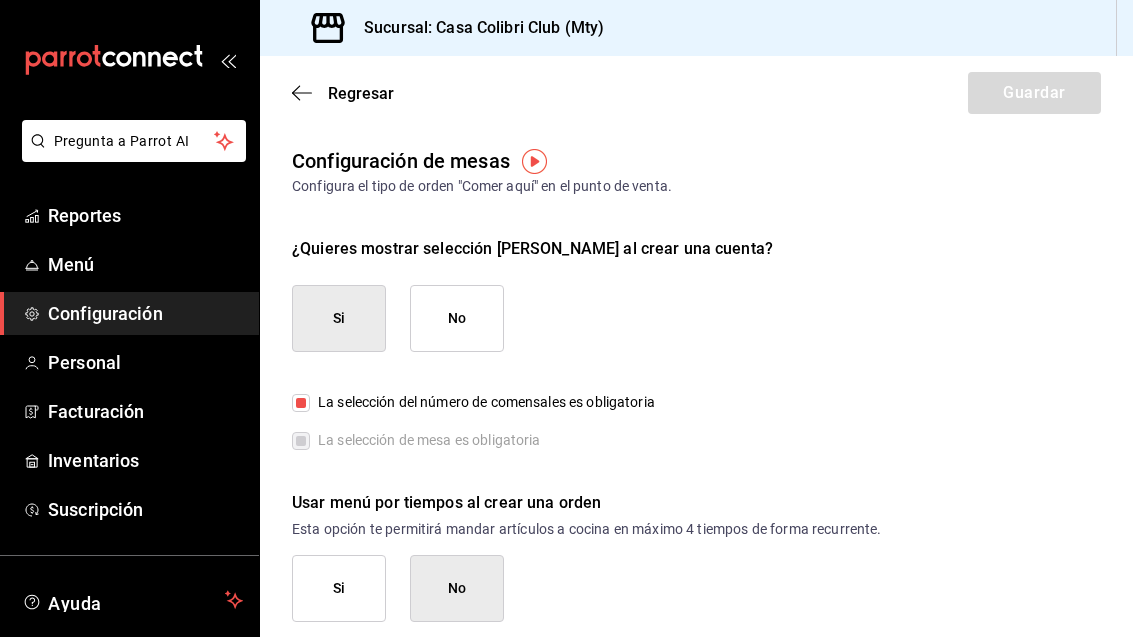 click on "Regresar" at bounding box center (343, 93) 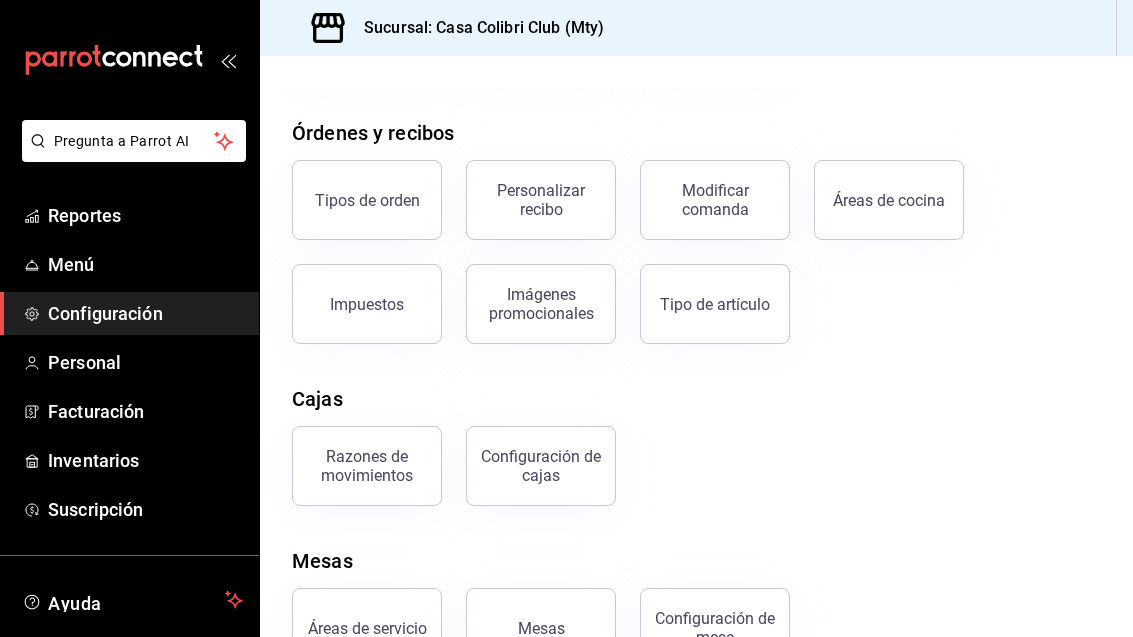 scroll, scrollTop: 313, scrollLeft: 0, axis: vertical 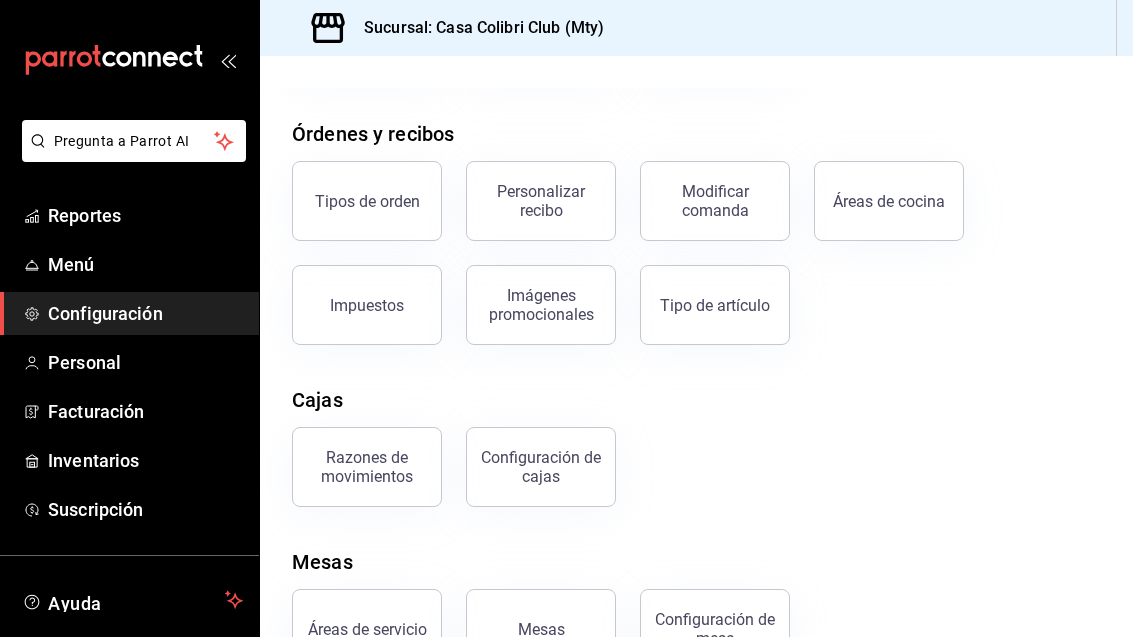 click on "Áreas de servicio" at bounding box center (367, 629) 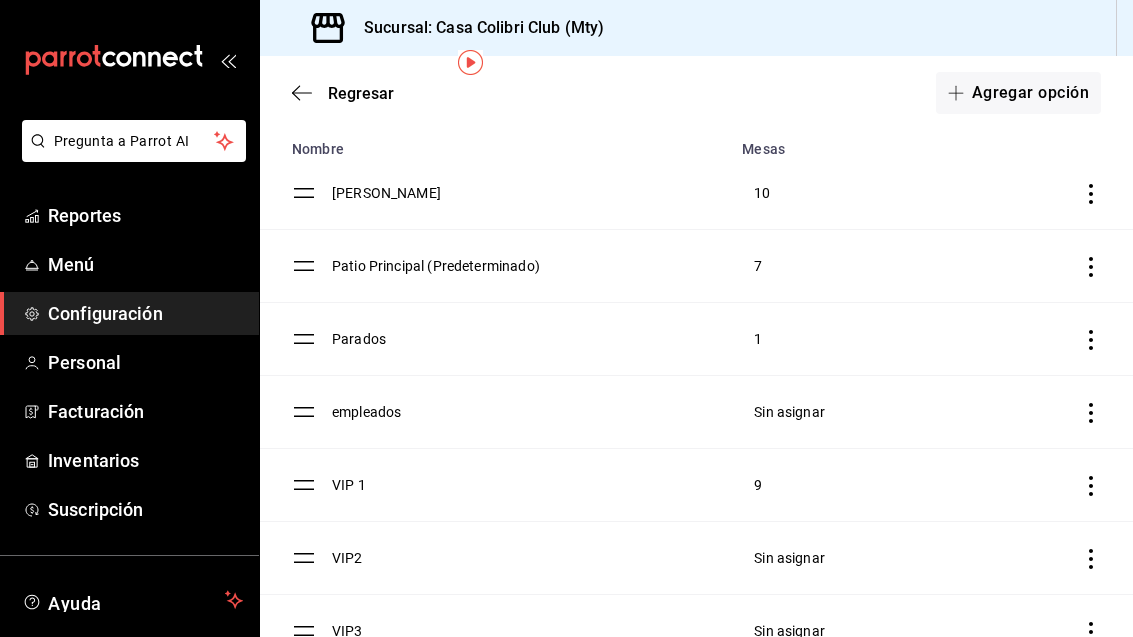 scroll, scrollTop: 99, scrollLeft: 0, axis: vertical 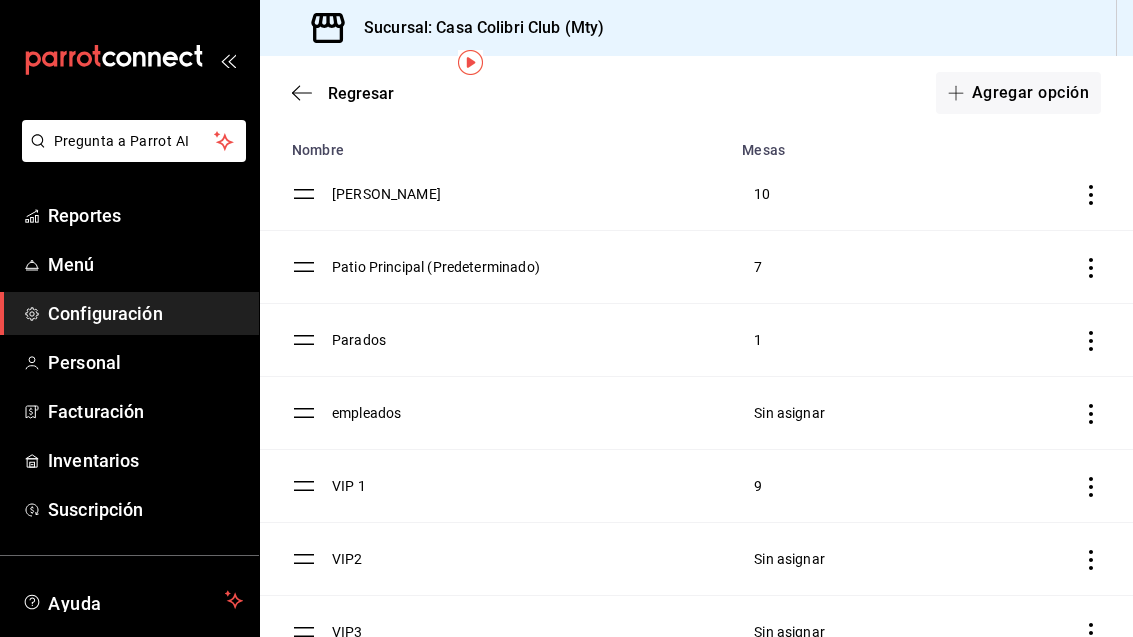 click on "Mesas" at bounding box center (831, 144) 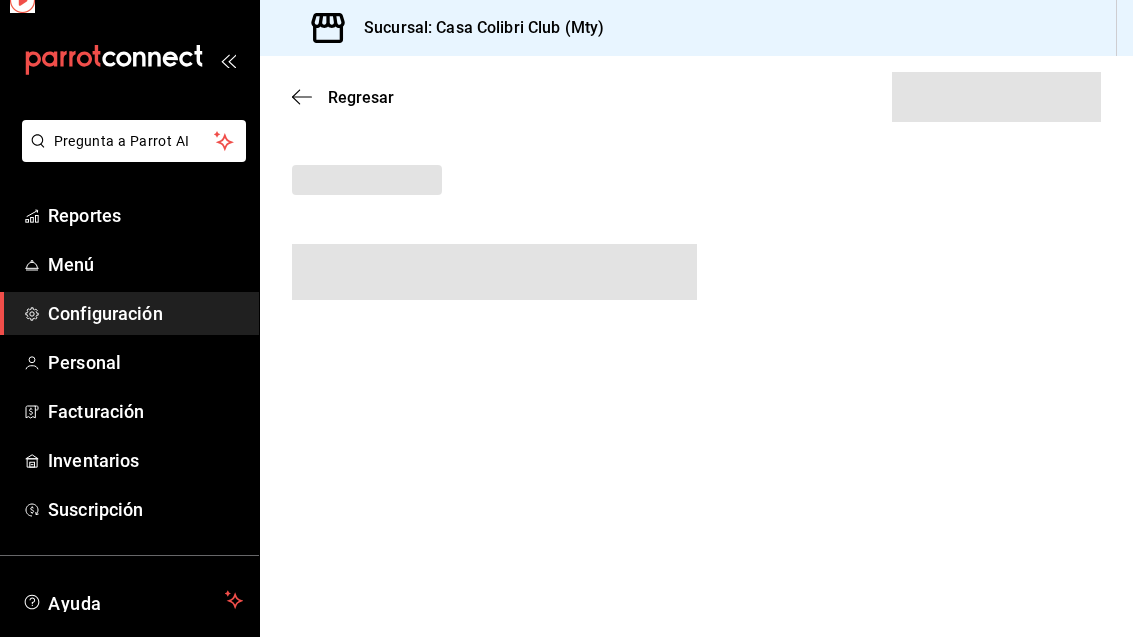 scroll, scrollTop: 0, scrollLeft: 0, axis: both 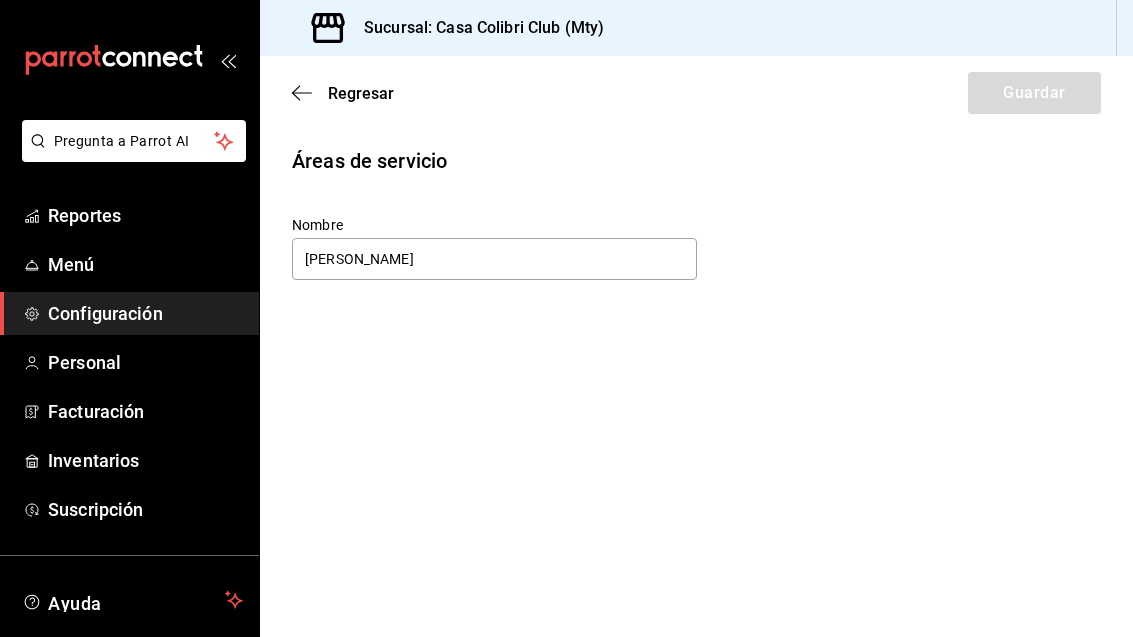 click on "Regresar" at bounding box center [343, 93] 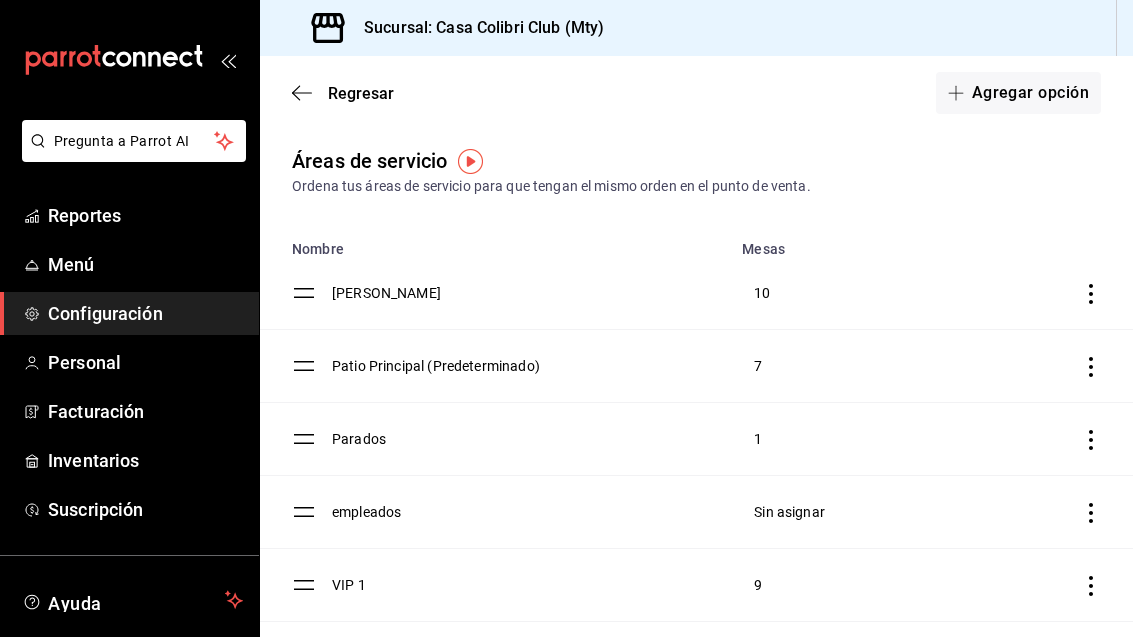 click on "1" at bounding box center (831, 439) 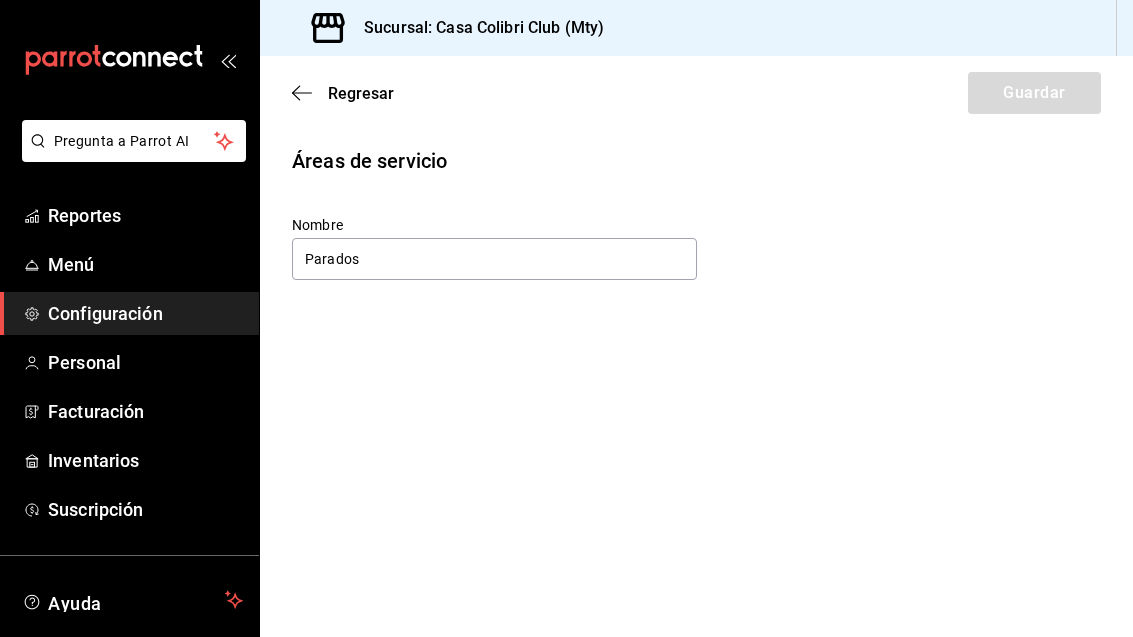 click 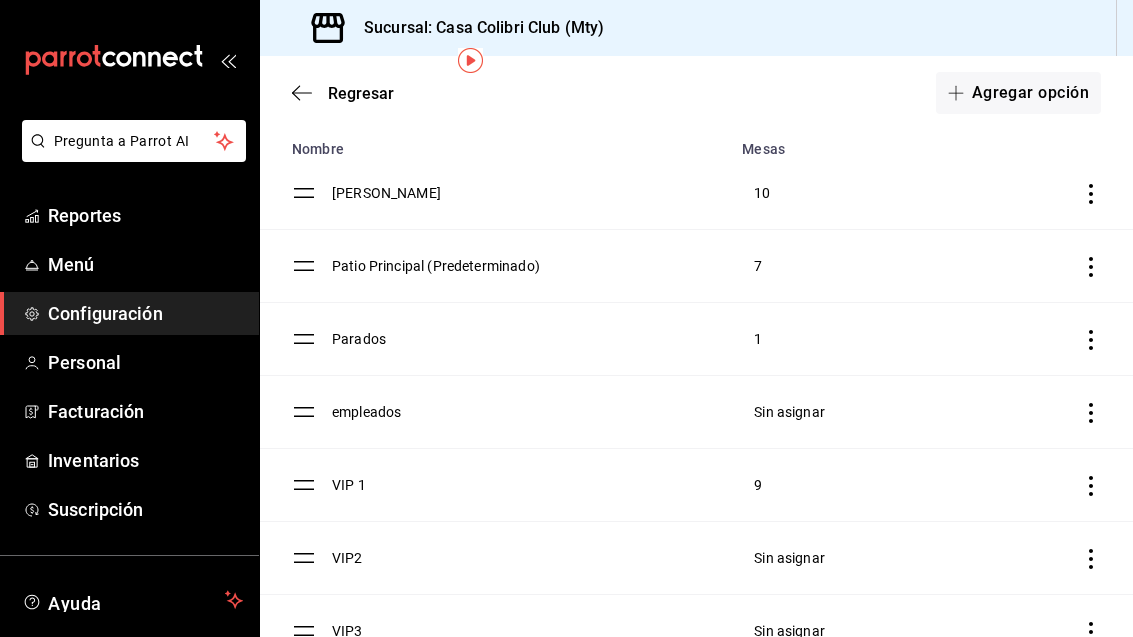 scroll, scrollTop: 99, scrollLeft: 0, axis: vertical 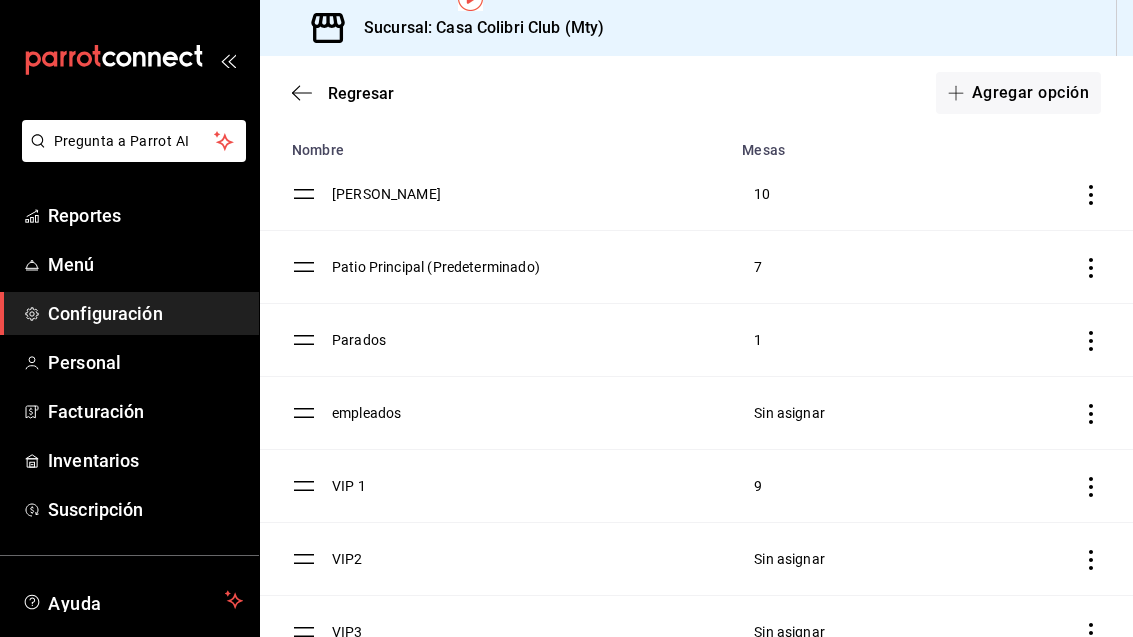 click on "Sin asignar" at bounding box center [789, 559] 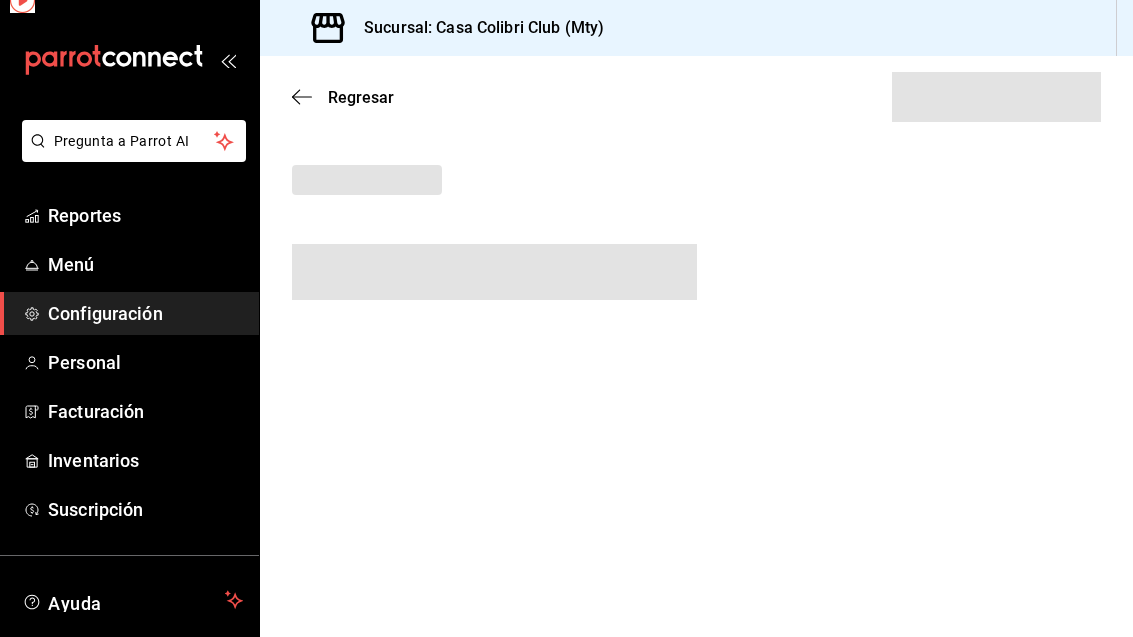 scroll, scrollTop: 0, scrollLeft: 0, axis: both 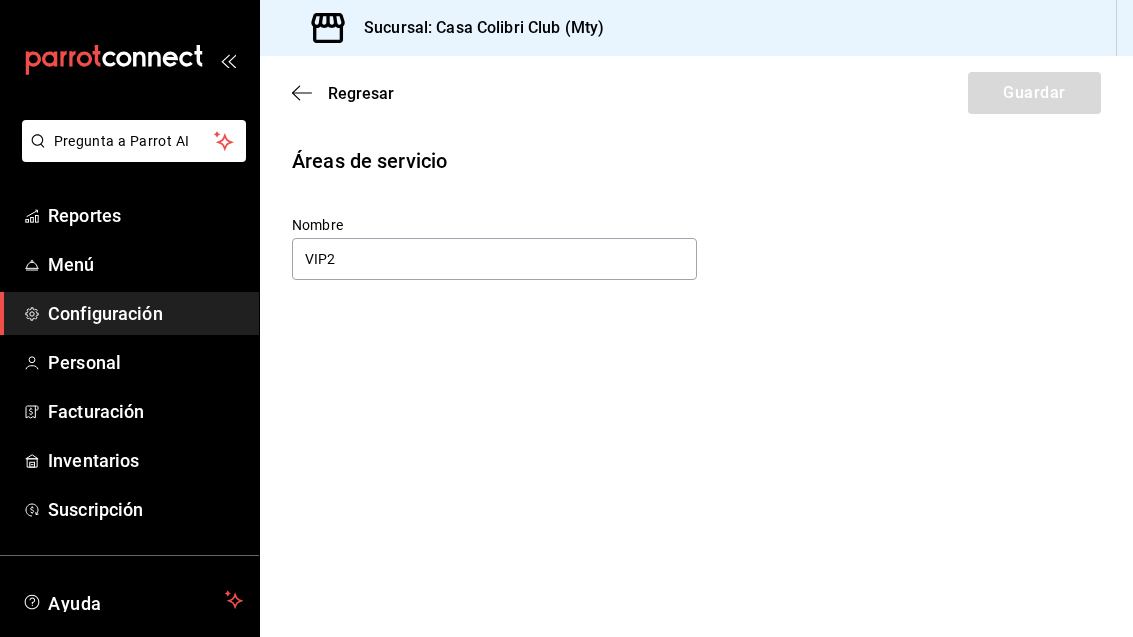 click 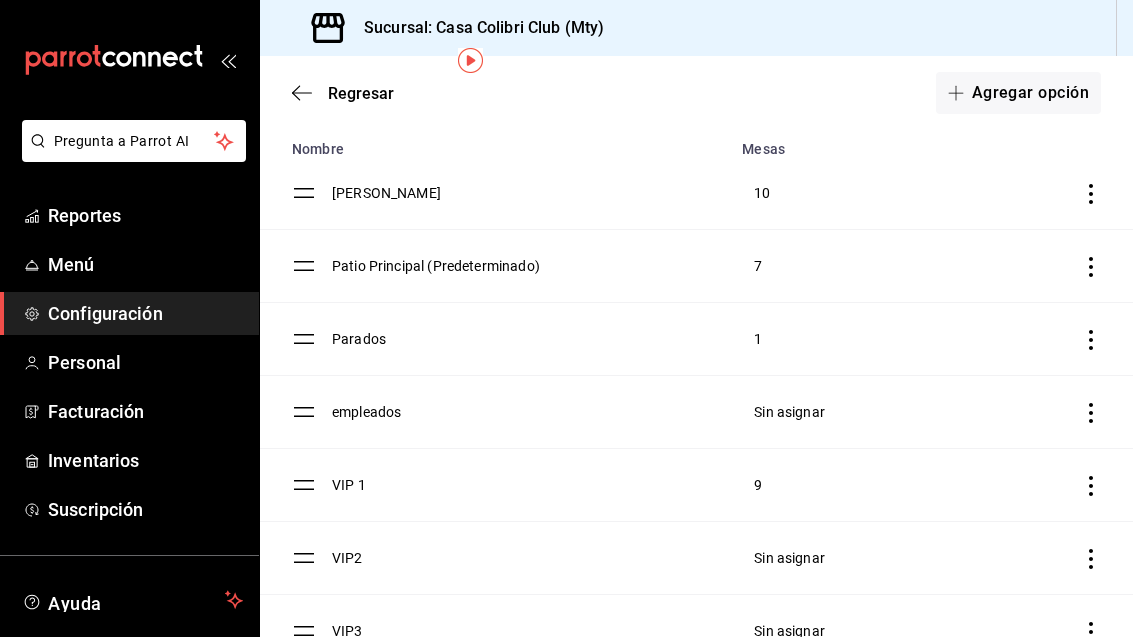 scroll, scrollTop: 99, scrollLeft: 0, axis: vertical 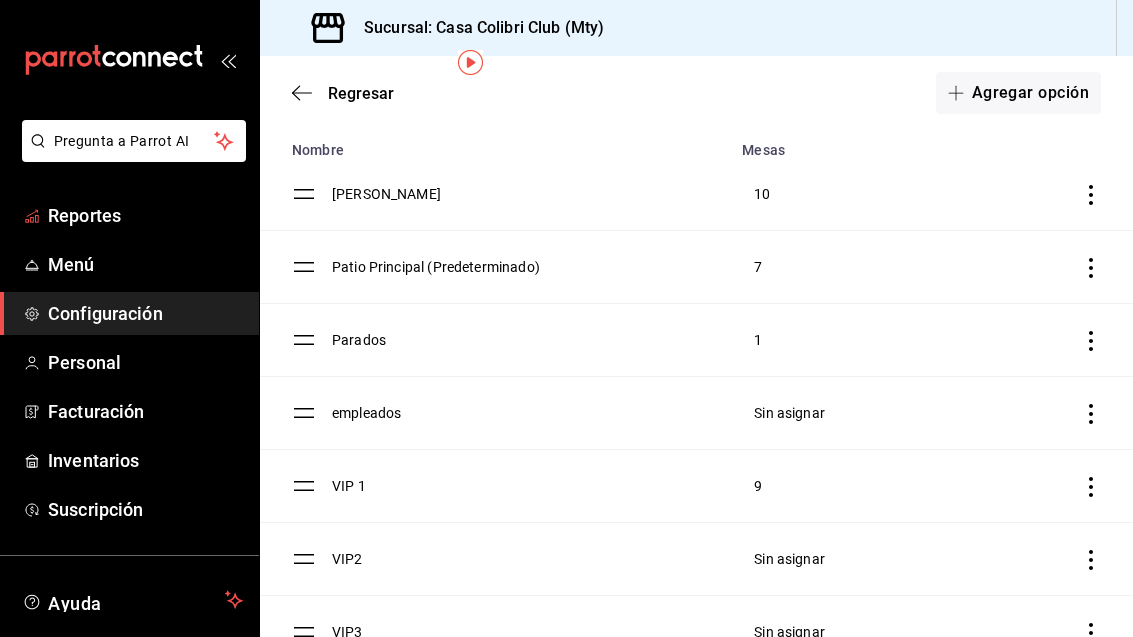 click on "Reportes" at bounding box center (145, 215) 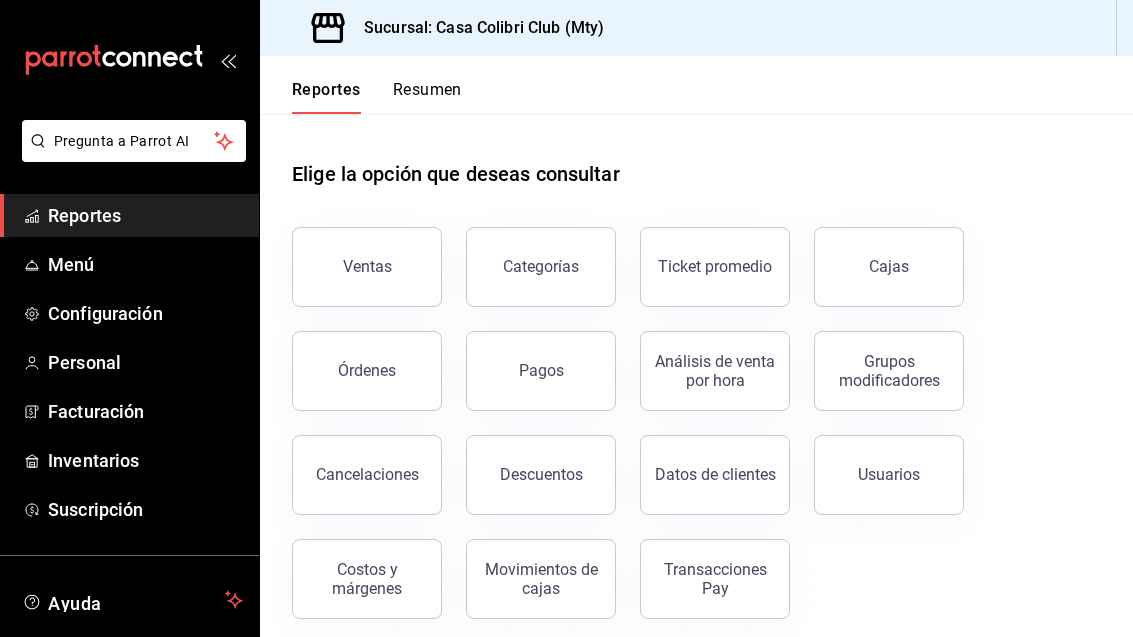 scroll, scrollTop: 64, scrollLeft: 0, axis: vertical 